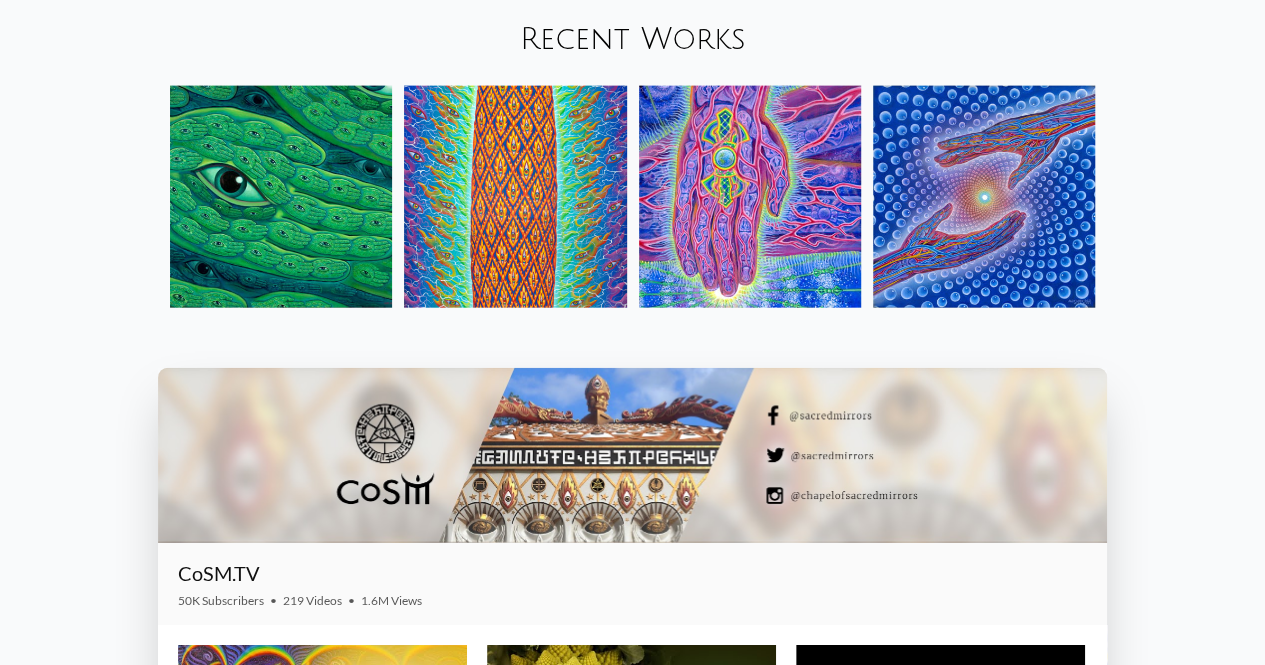 scroll, scrollTop: 2244, scrollLeft: 0, axis: vertical 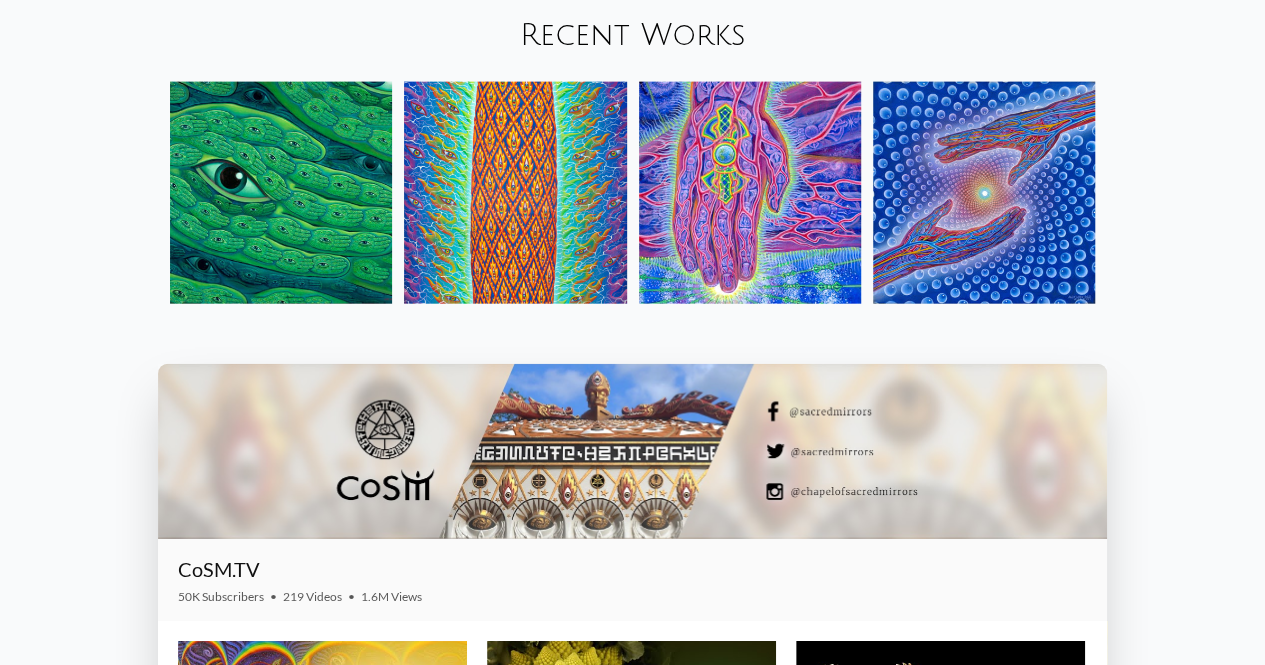 click at bounding box center [515, 193] 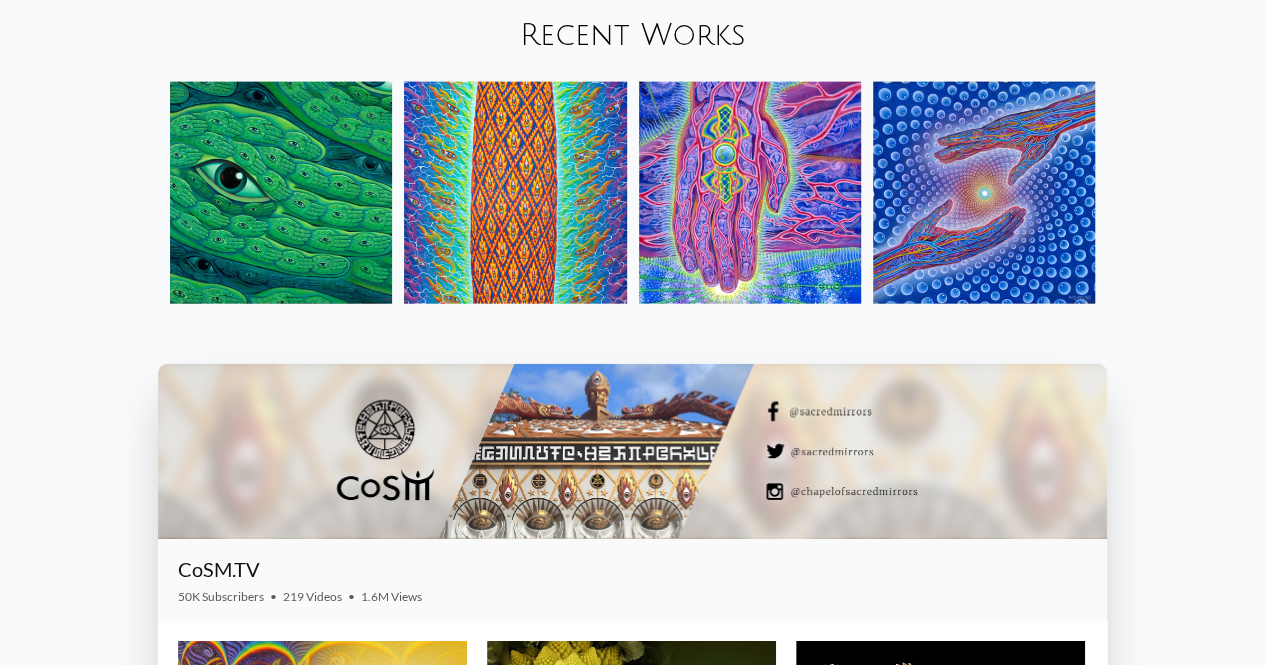 scroll, scrollTop: 2238, scrollLeft: 0, axis: vertical 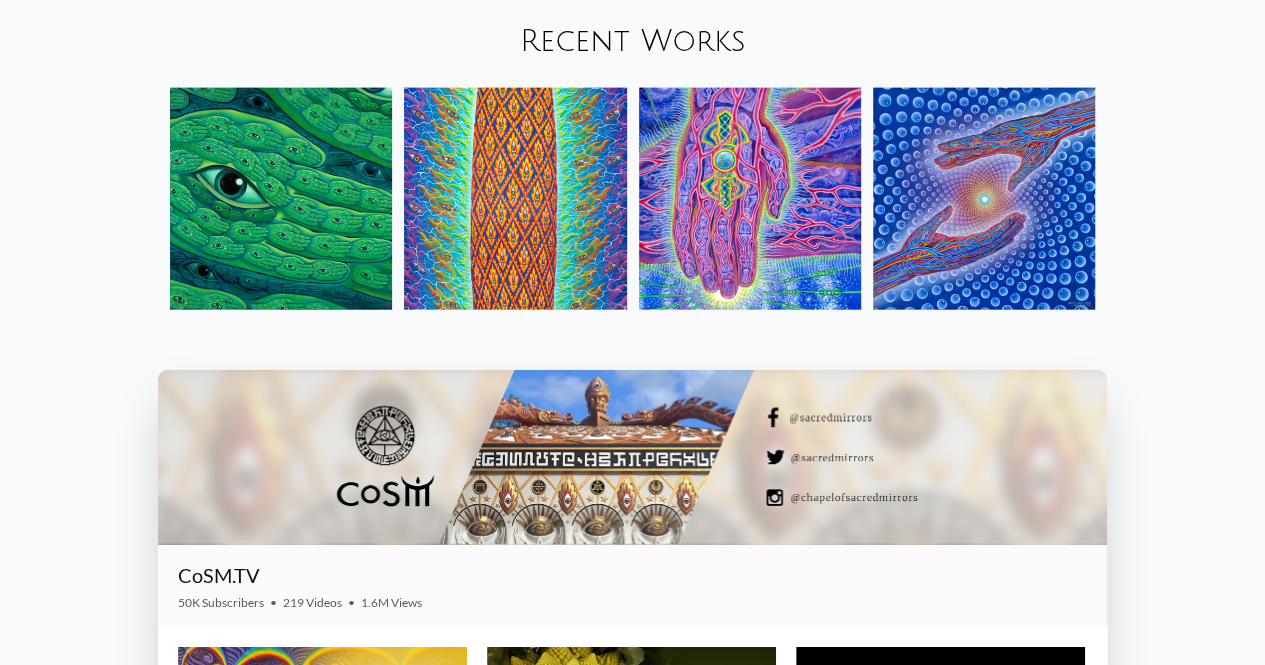 click at bounding box center [750, 199] 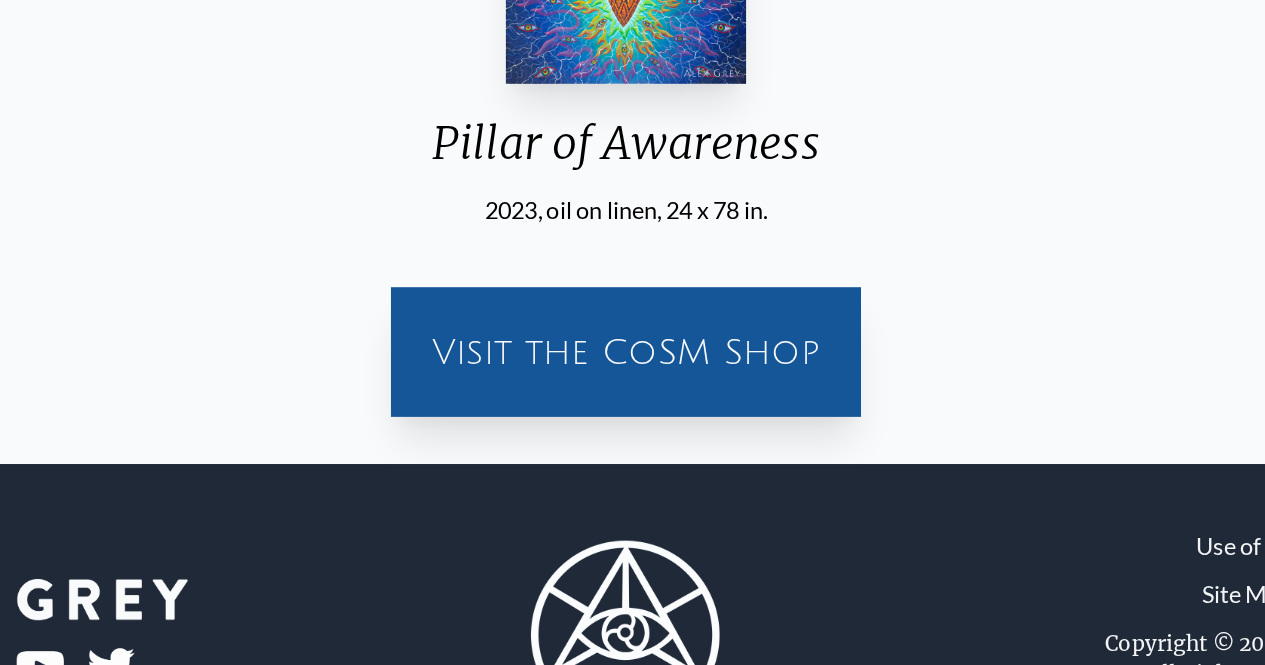 scroll, scrollTop: 458, scrollLeft: 0, axis: vertical 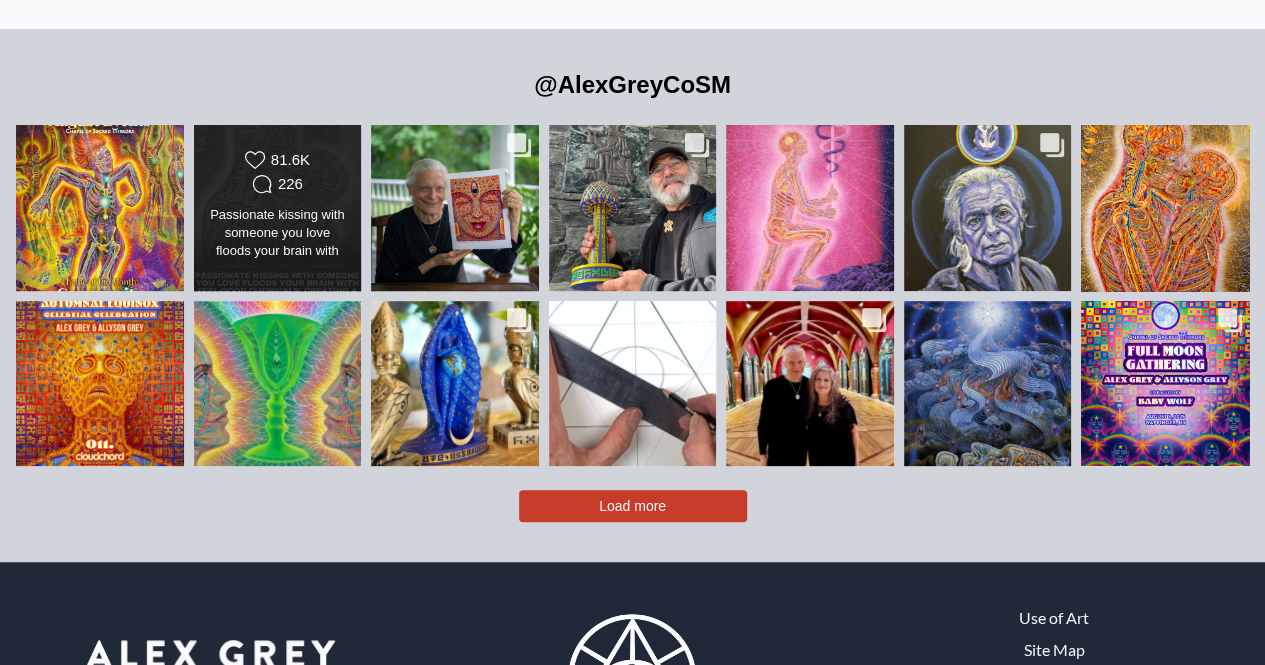 click on "Passionate kissing with someone you love floods your brain with feel-good chemicals, creating a natural psychedelic high.  This incredible painting, Kissing by Alex Grey (1983), captures that intimate union. It’s a portrait of Alex and Allyson Grey after 8 years together, showing their translucent bodies connected by infinite bands of love, revealing the biological and cosmic essence of connection.  Image Source: @alexgreycosm" at bounding box center [278, 234] 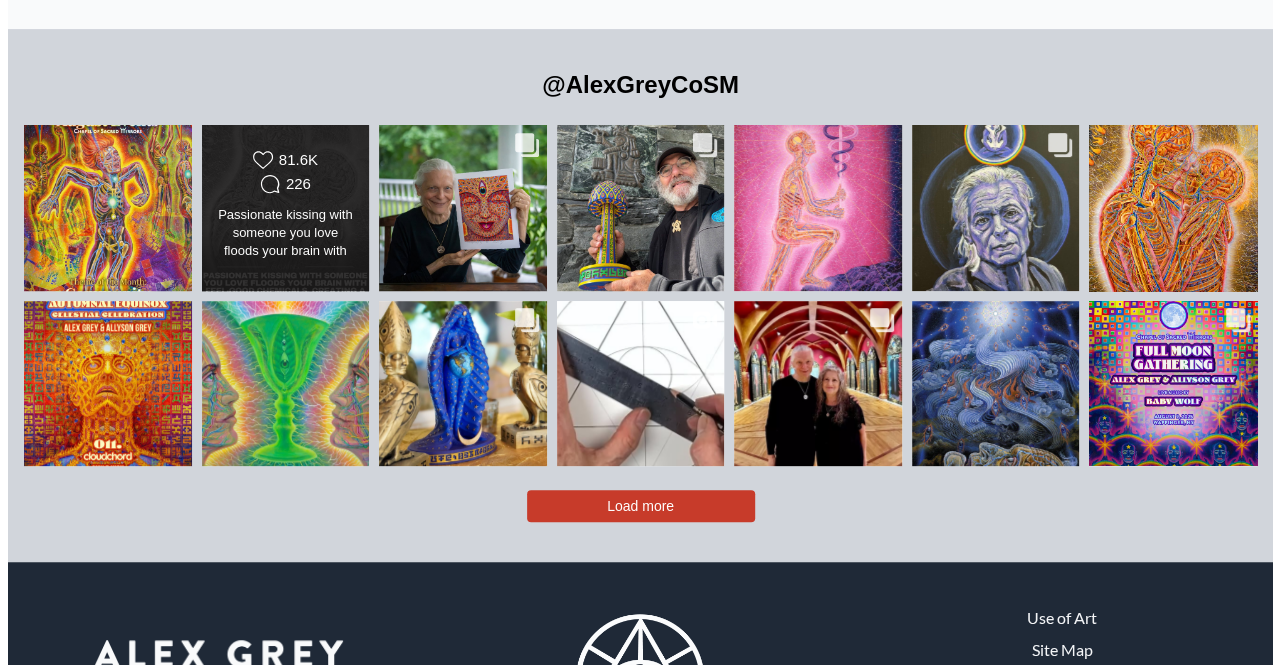 scroll, scrollTop: 4124, scrollLeft: 0, axis: vertical 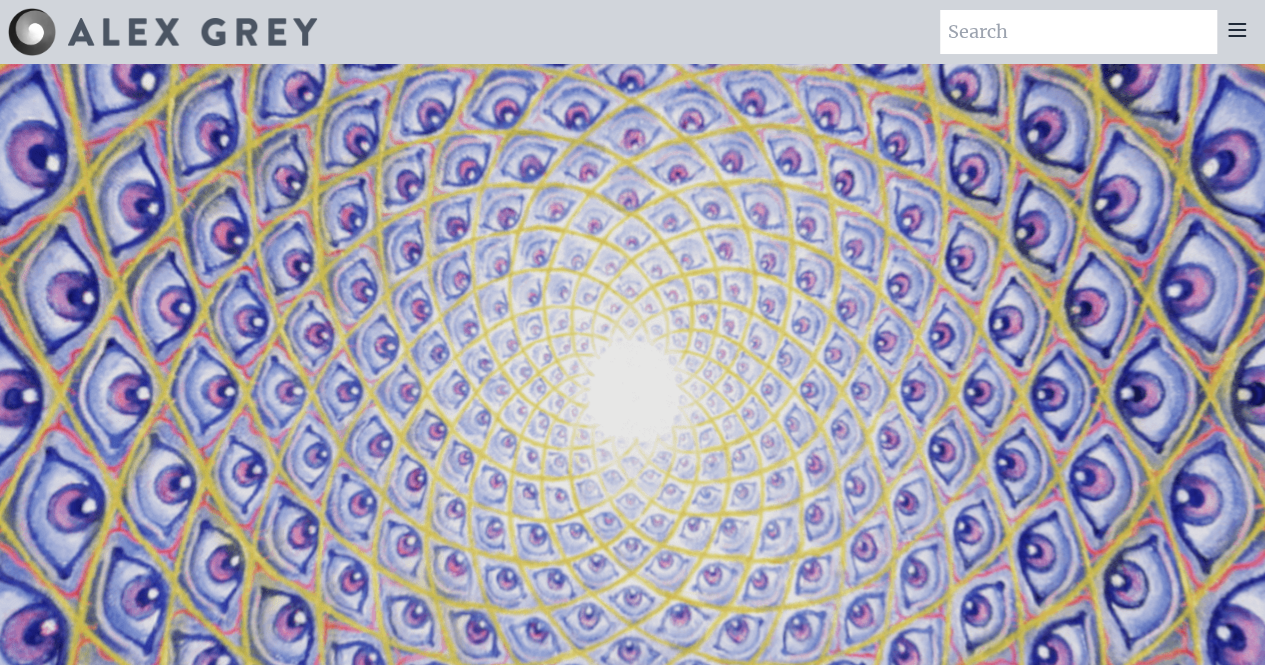 click at bounding box center (1237, 32) 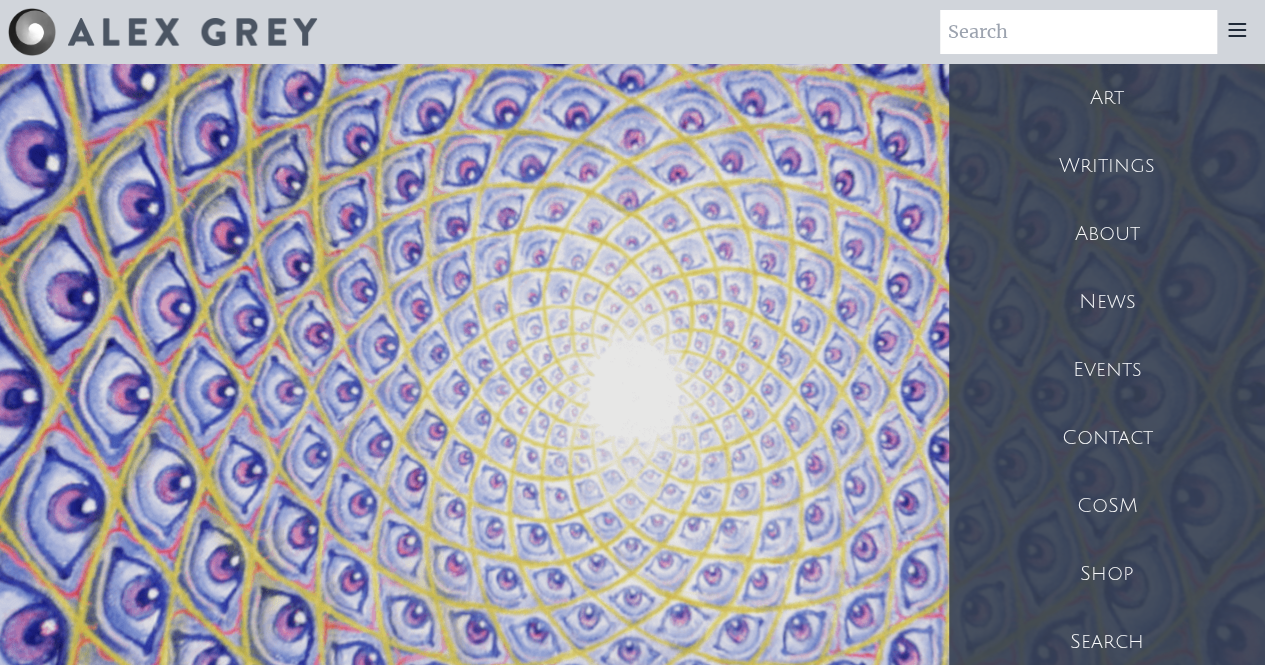 click 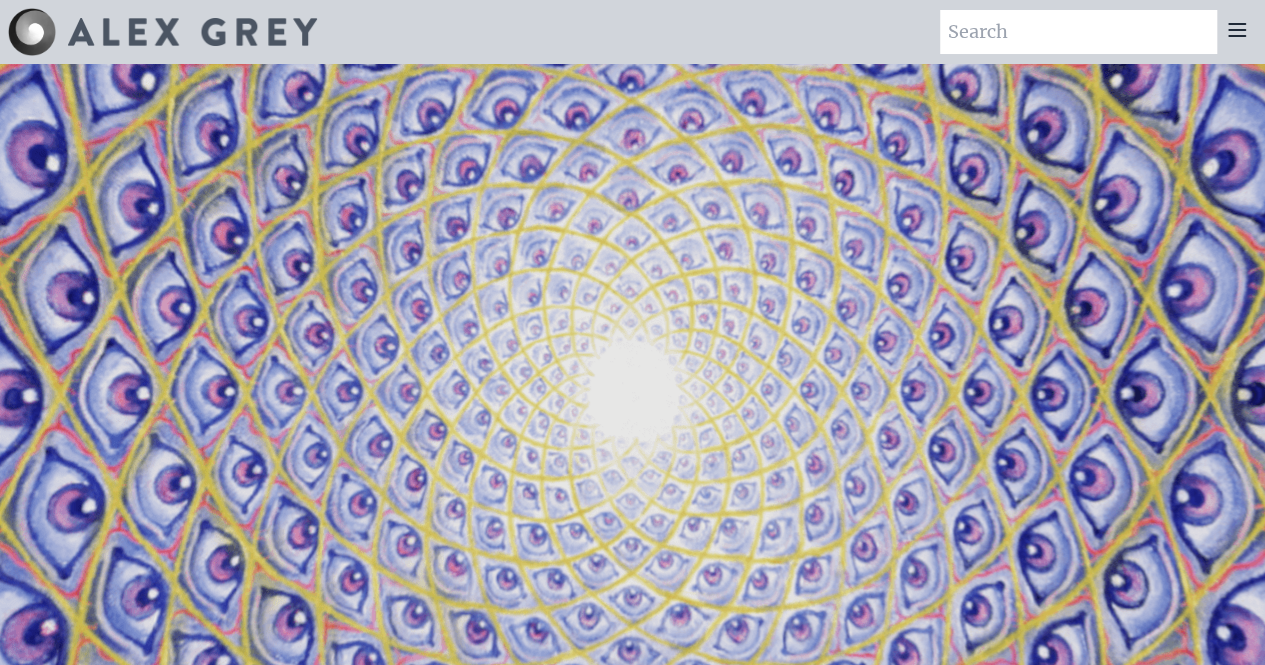 click 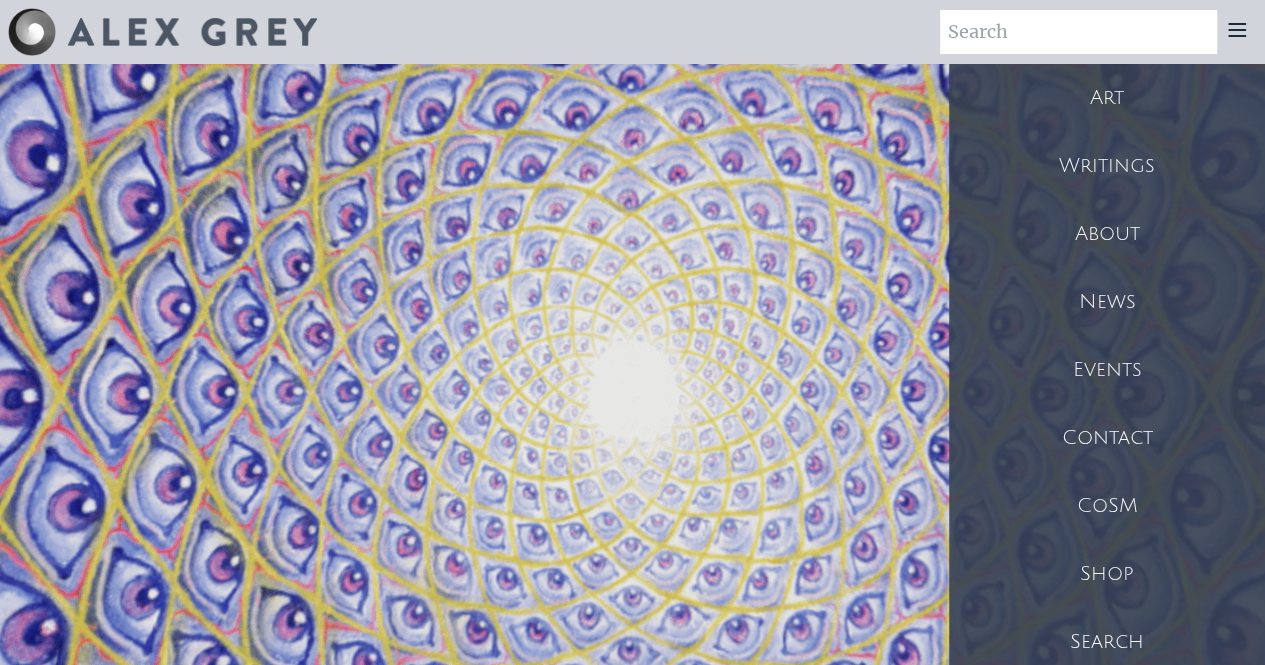 click on "Art" at bounding box center [1107, 98] 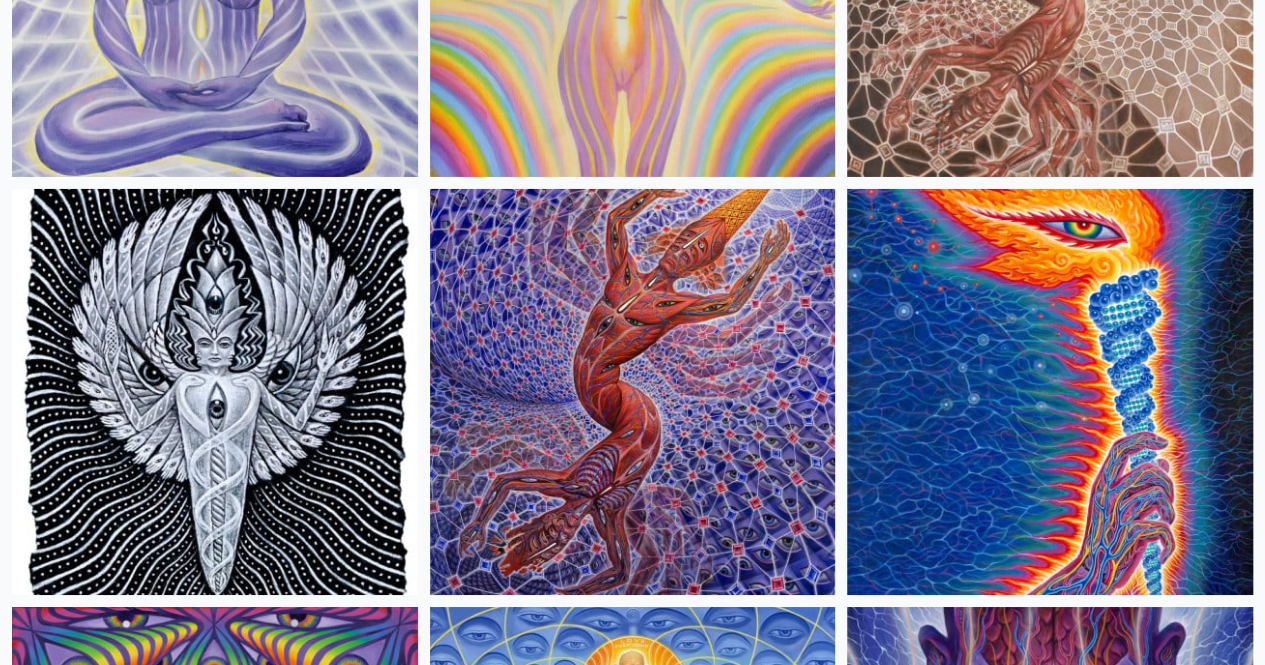 scroll, scrollTop: 3379, scrollLeft: 0, axis: vertical 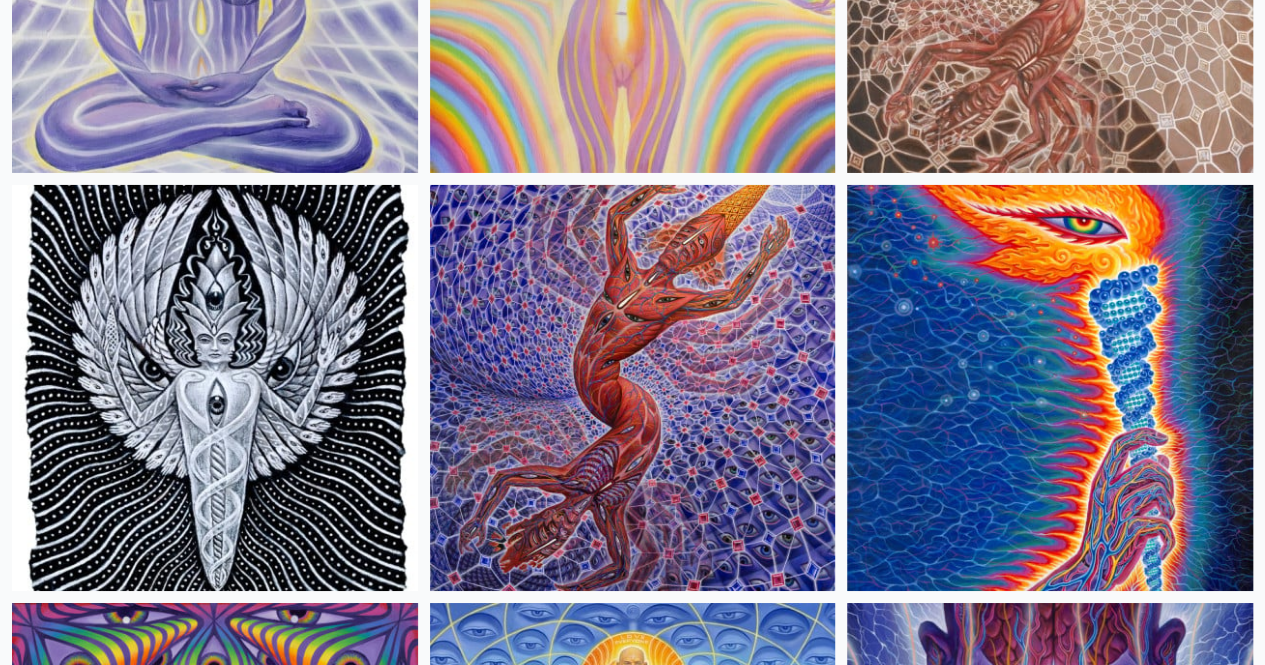 click at bounding box center [633, 3312] 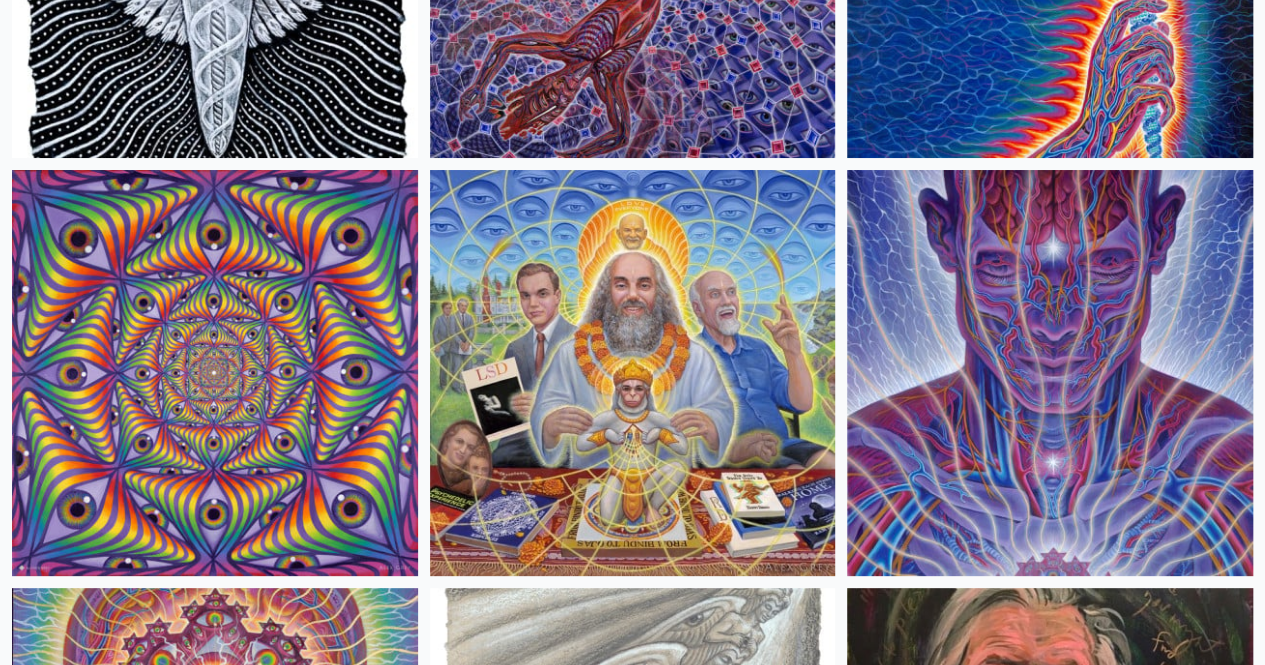 scroll, scrollTop: 3813, scrollLeft: 0, axis: vertical 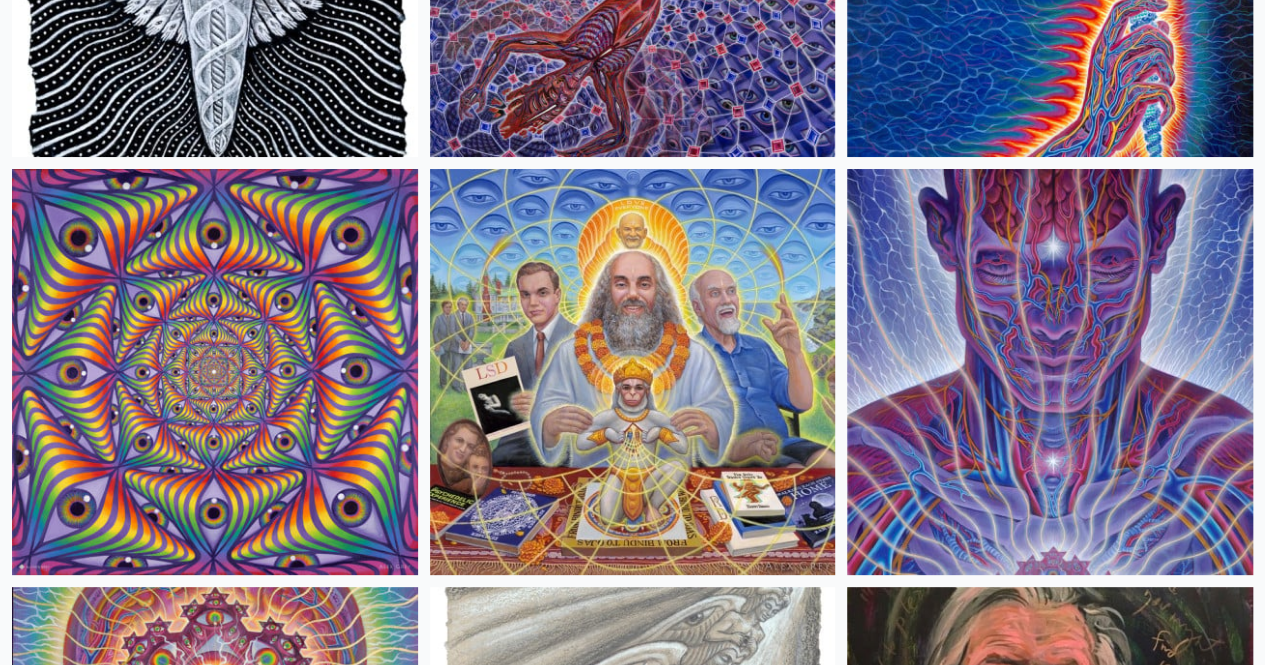 click at bounding box center [633, 3296] 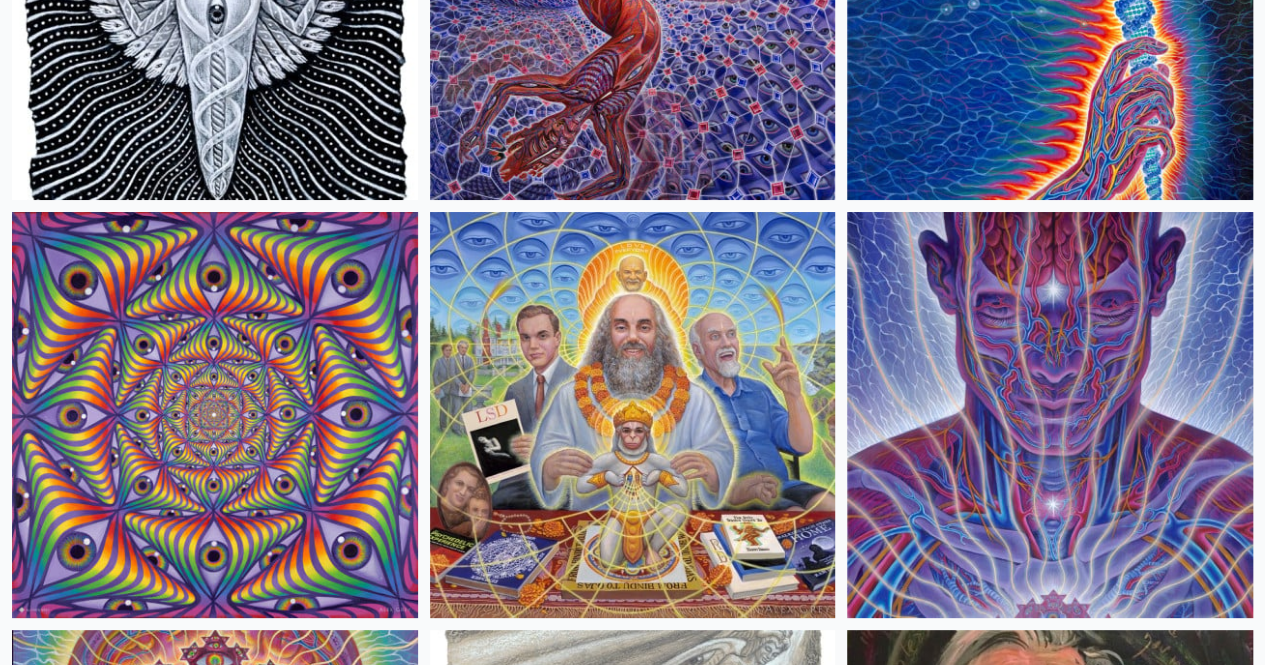 click at bounding box center (1050, 3339) 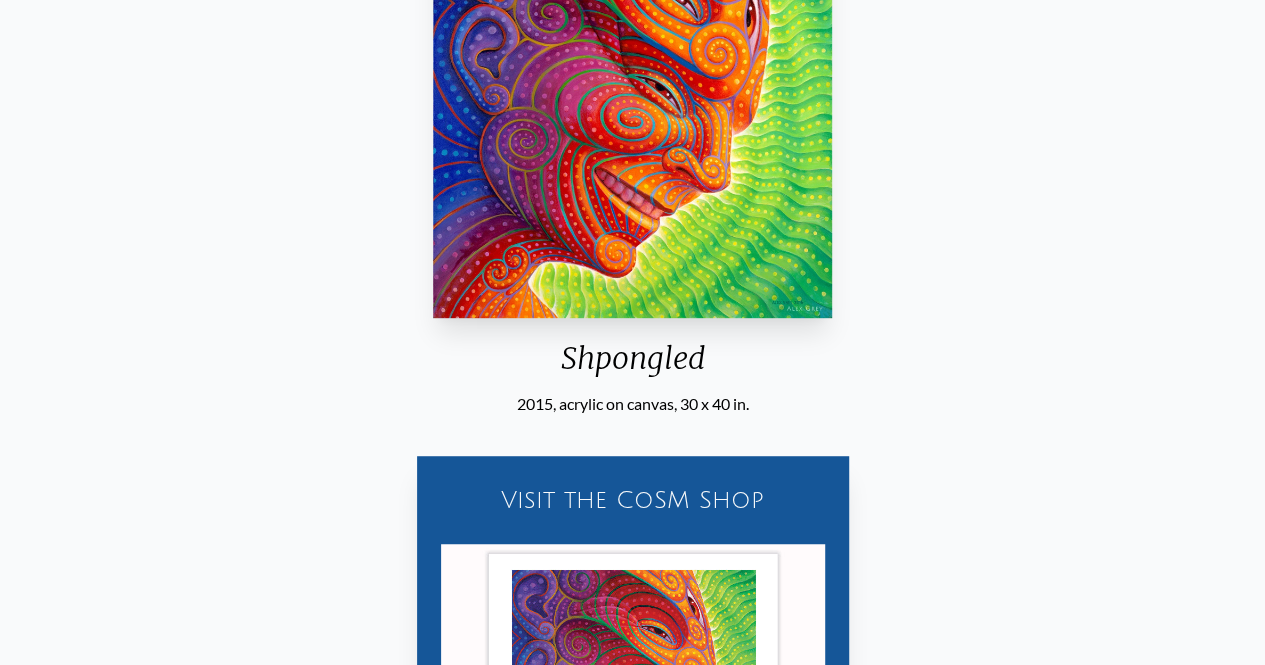 scroll, scrollTop: 108, scrollLeft: 0, axis: vertical 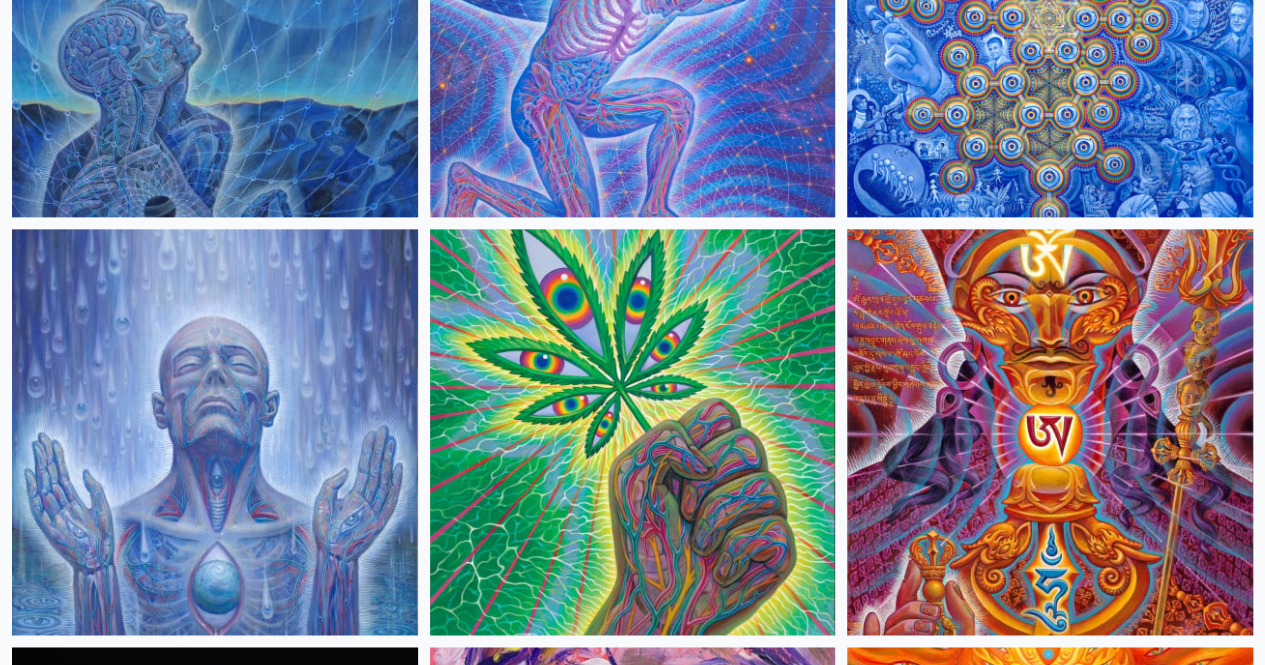 click at bounding box center (1050, 4191) 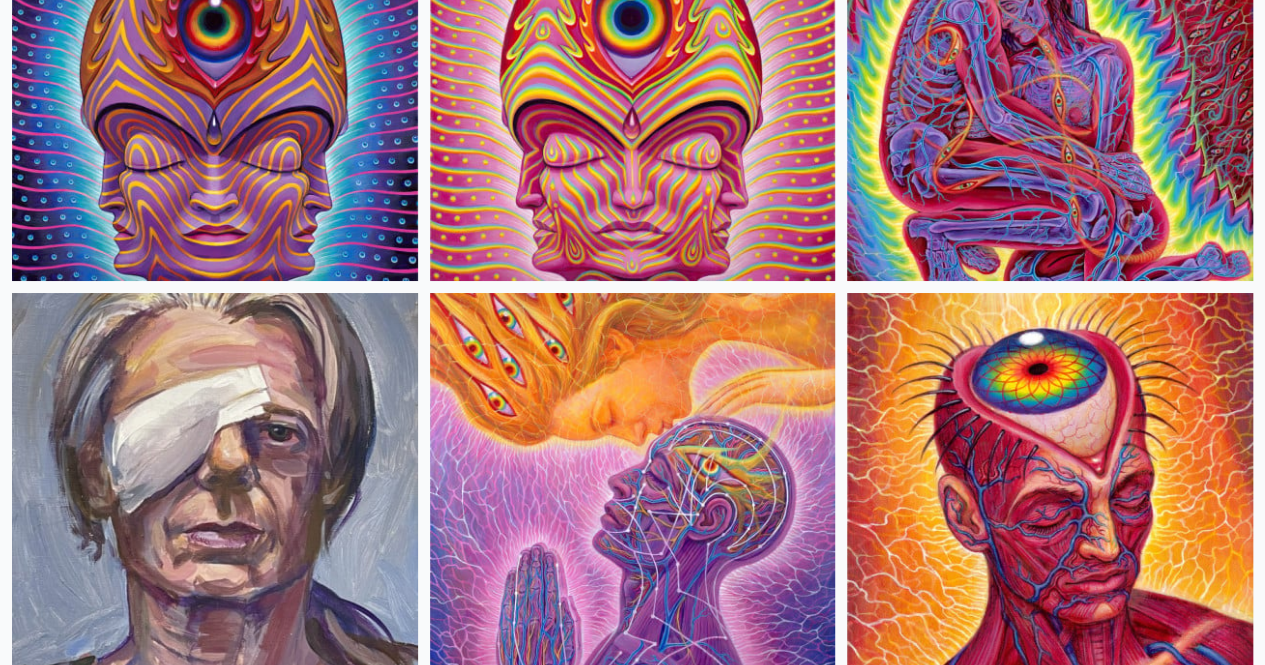 scroll, scrollTop: 7452, scrollLeft: 0, axis: vertical 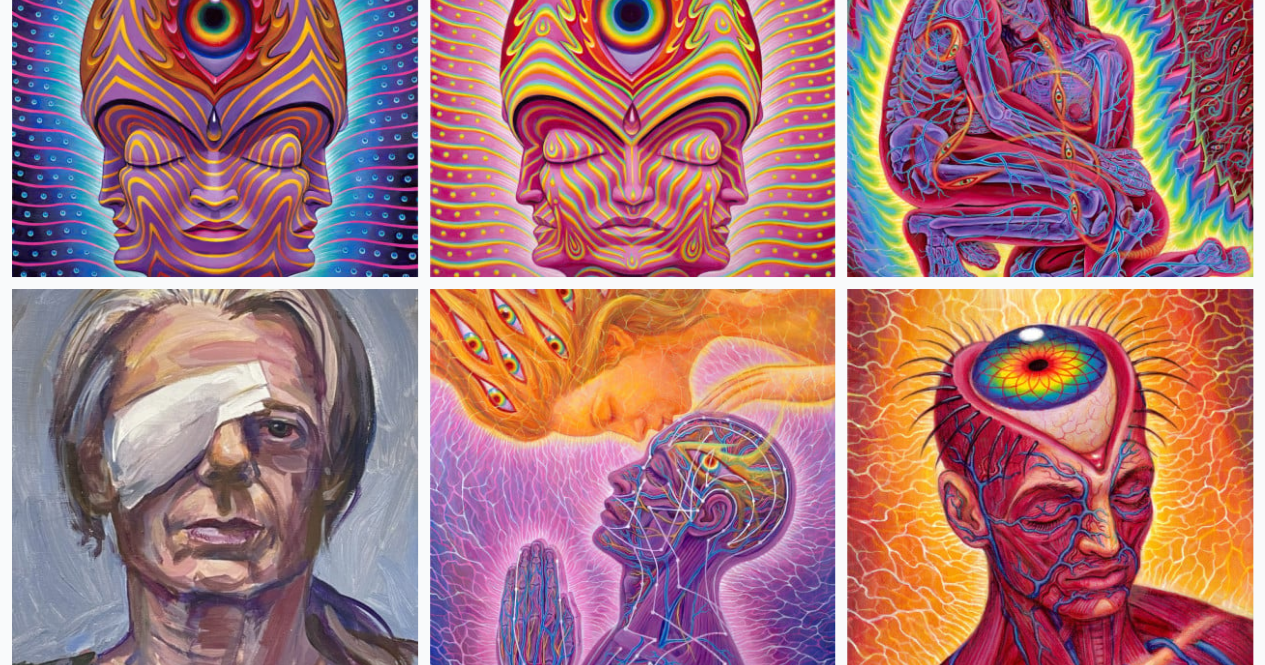 click at bounding box center (1050, 5504) 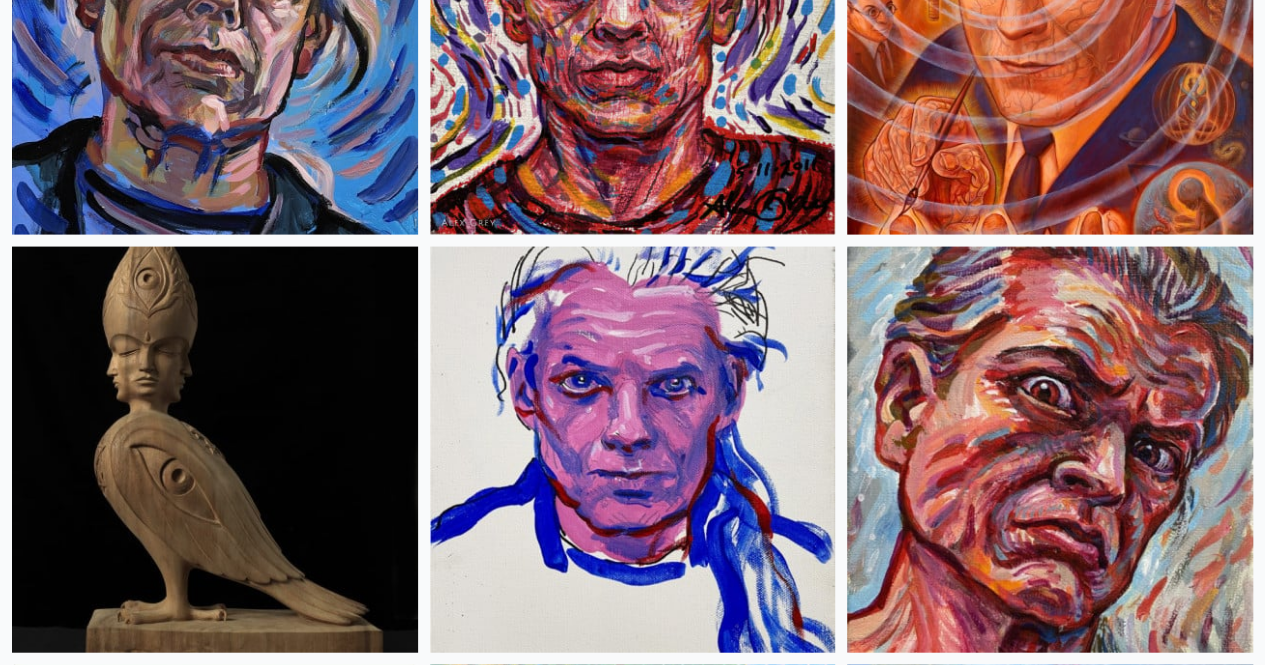 scroll, scrollTop: 9582, scrollLeft: 0, axis: vertical 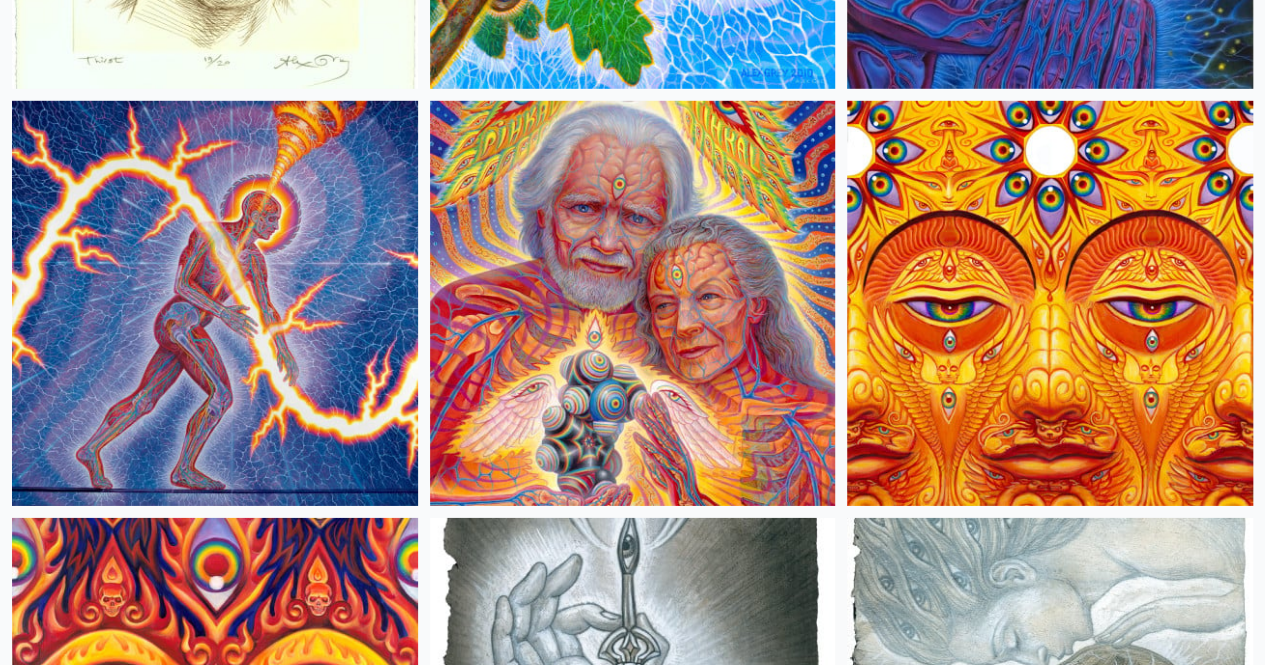 click at bounding box center (1050, 8240) 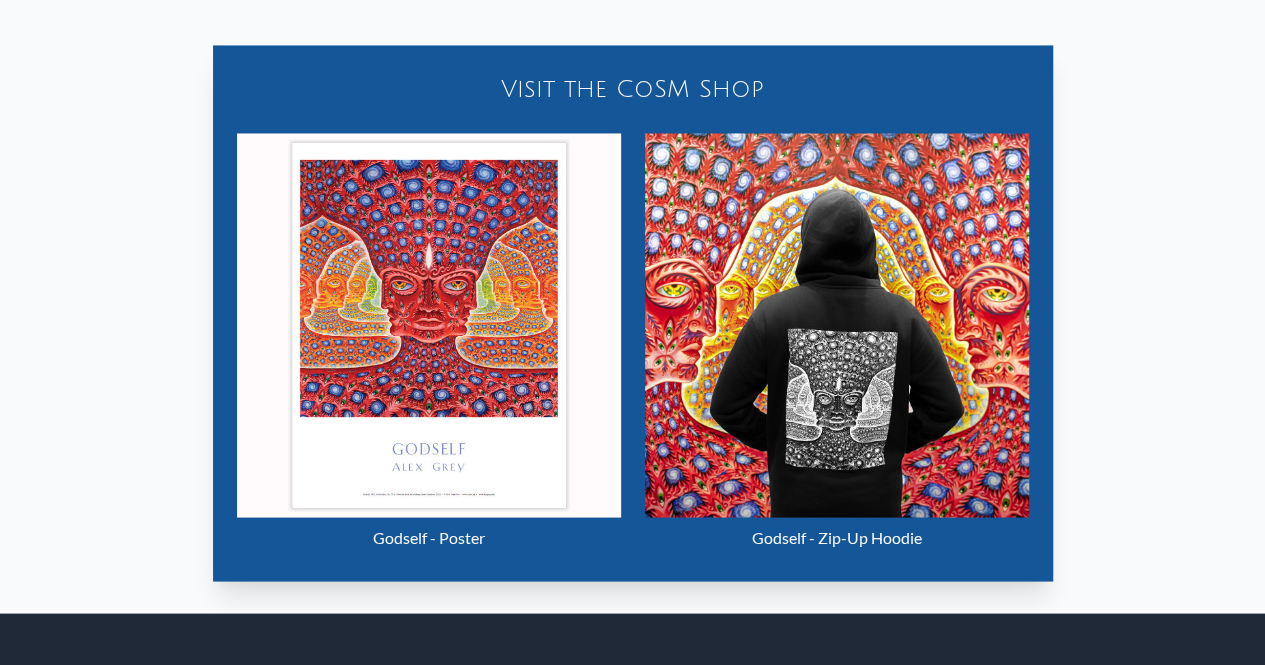 scroll, scrollTop: 1756, scrollLeft: 0, axis: vertical 